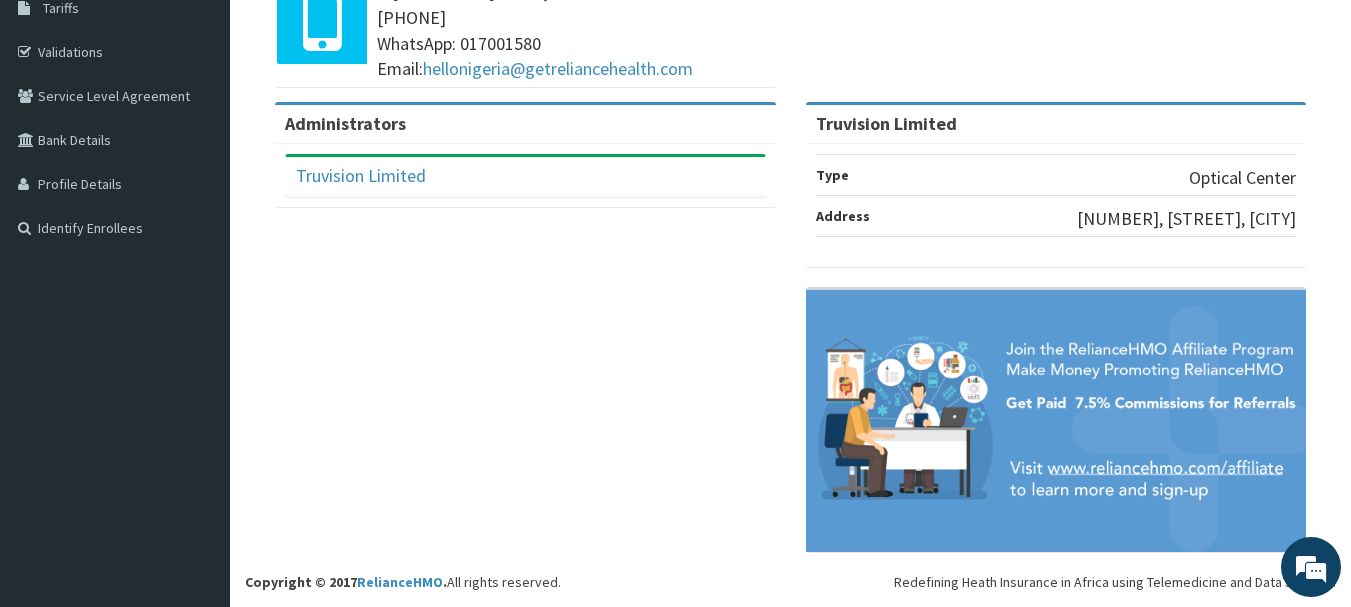 scroll, scrollTop: 342, scrollLeft: 0, axis: vertical 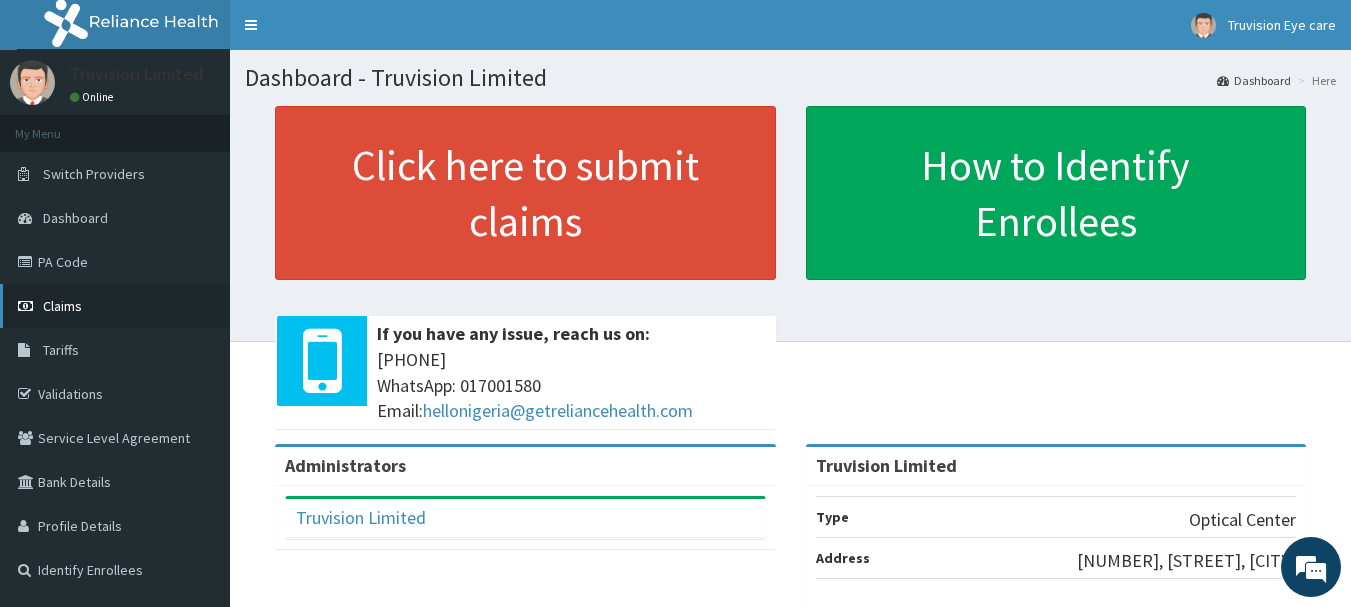 click on "Claims" at bounding box center (115, 306) 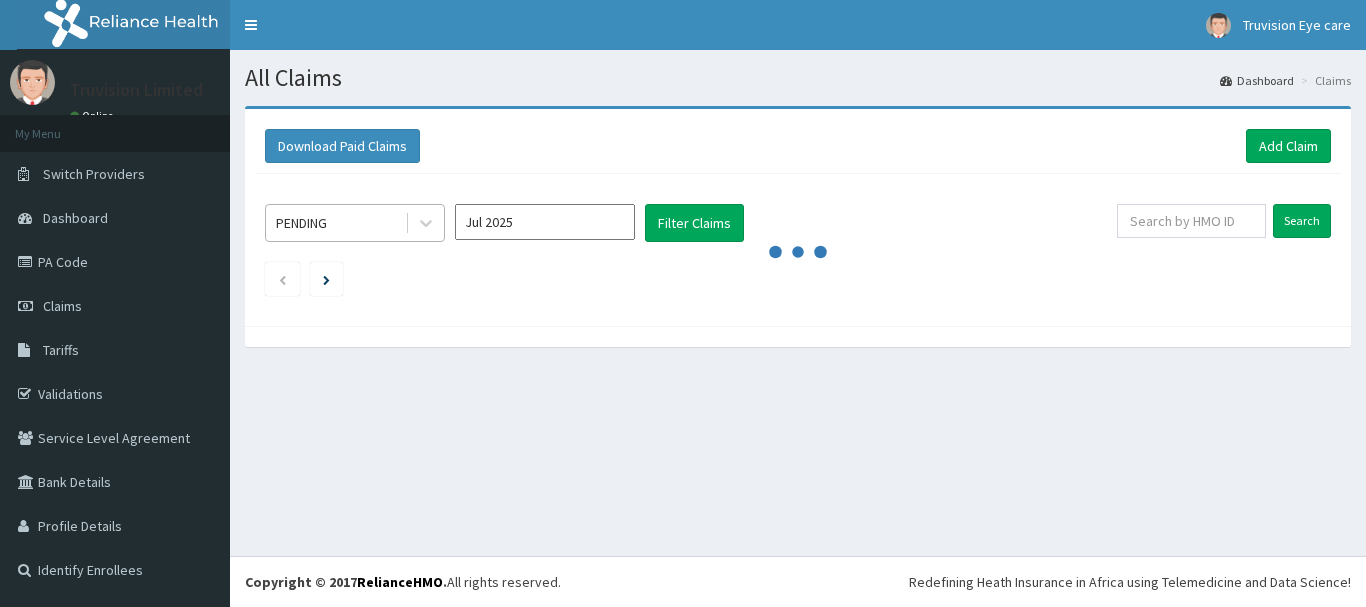 scroll, scrollTop: 0, scrollLeft: 0, axis: both 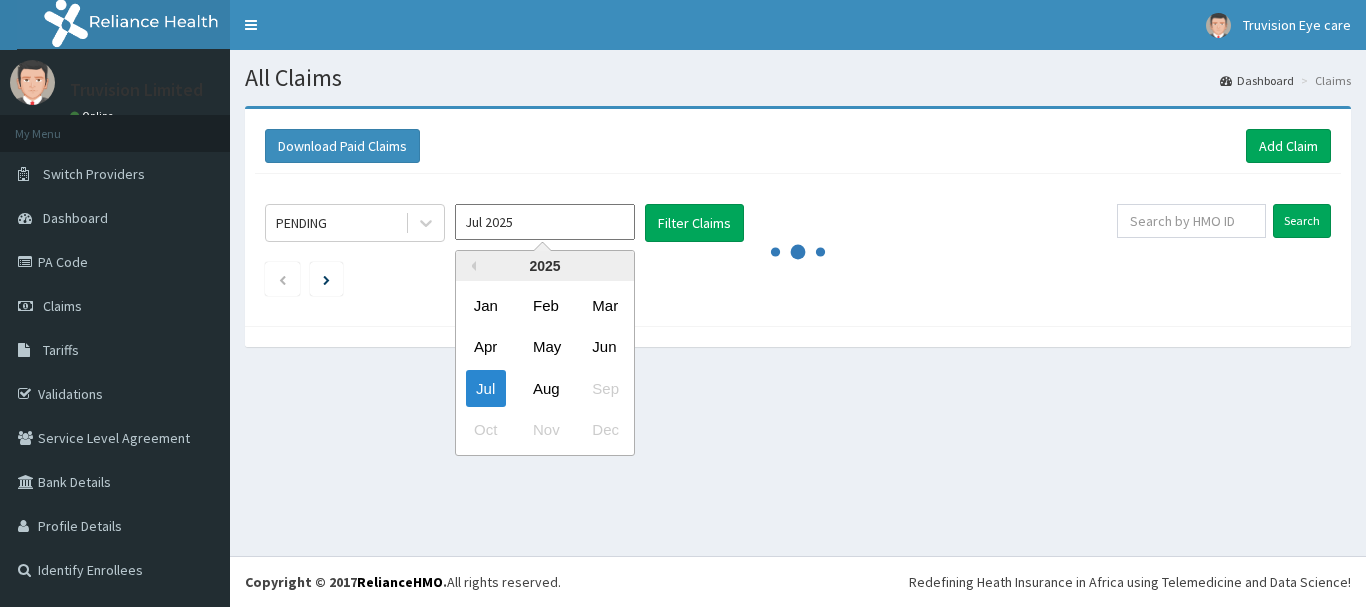 click on "Jul 2025" at bounding box center (545, 222) 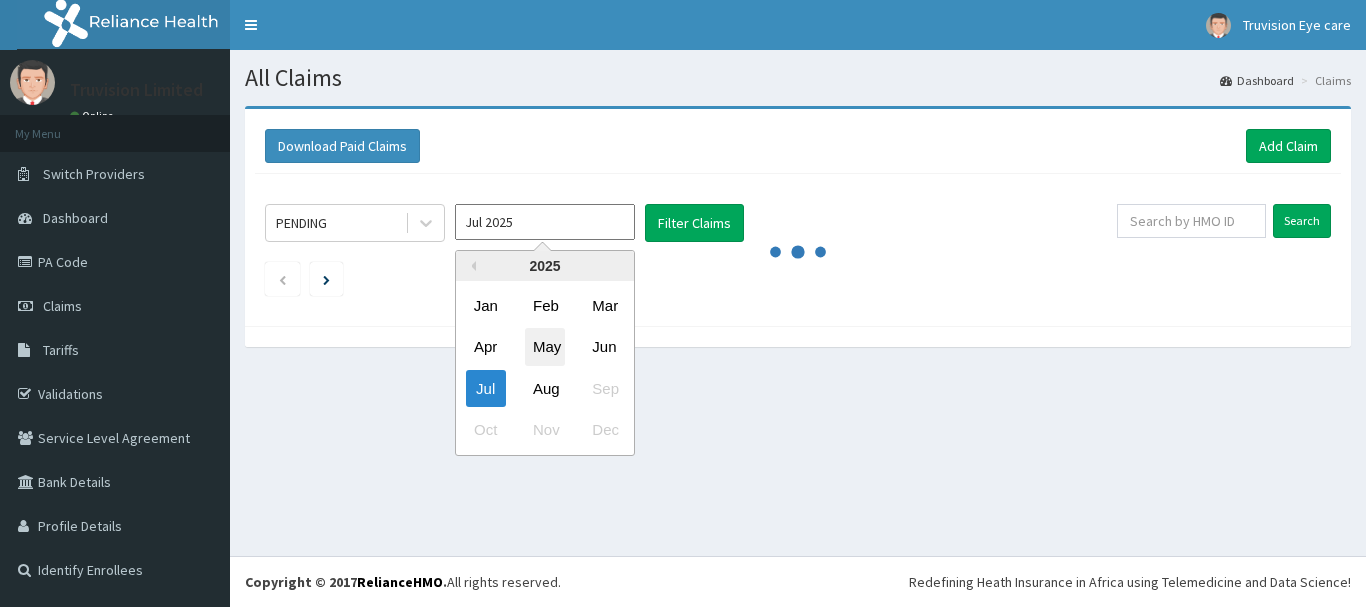 click on "May" at bounding box center (545, 347) 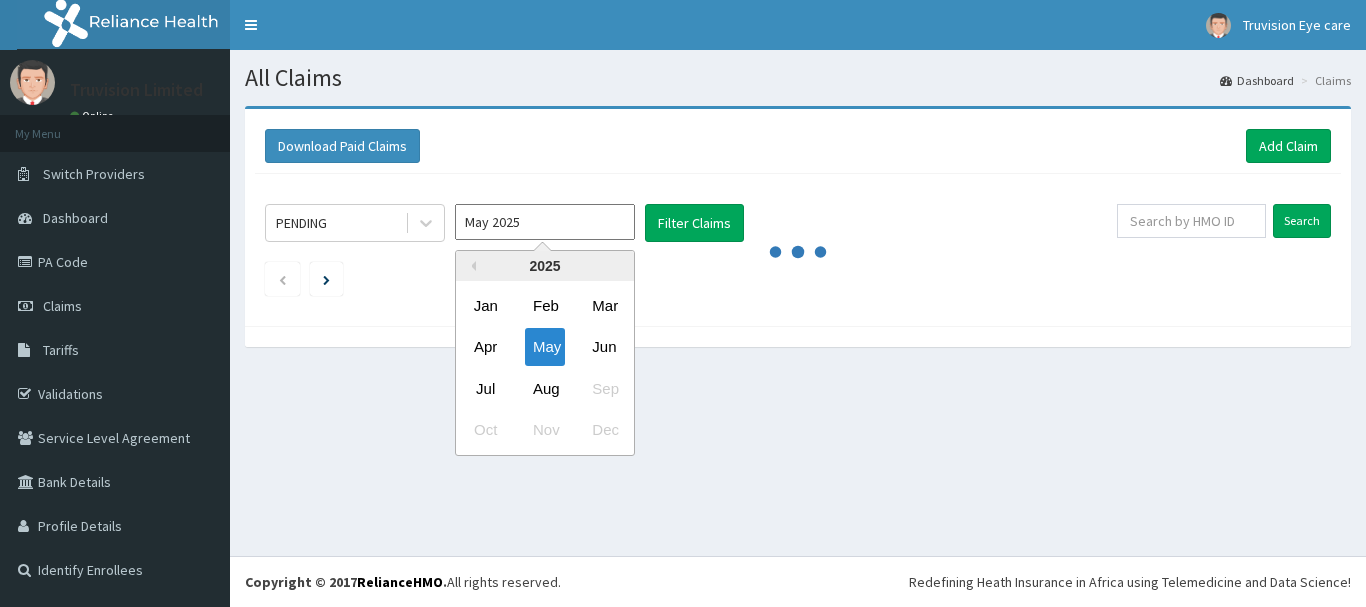 click on "May 2025" at bounding box center (545, 222) 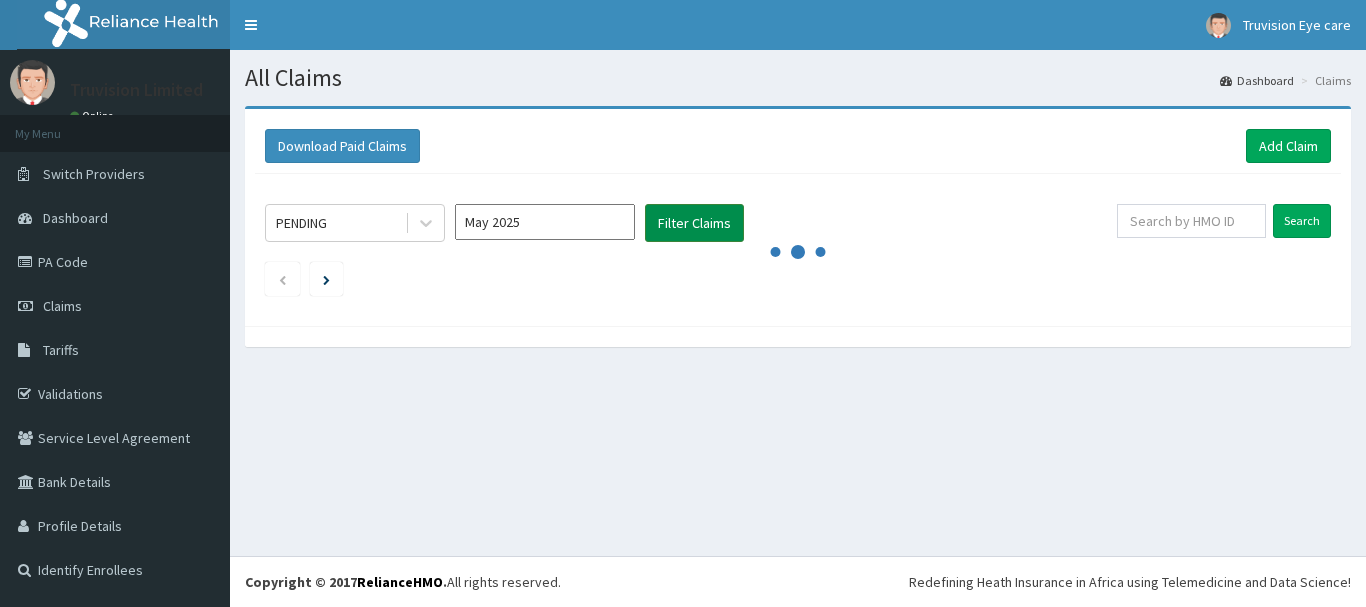 drag, startPoint x: 676, startPoint y: 209, endPoint x: 673, endPoint y: 219, distance: 10.440307 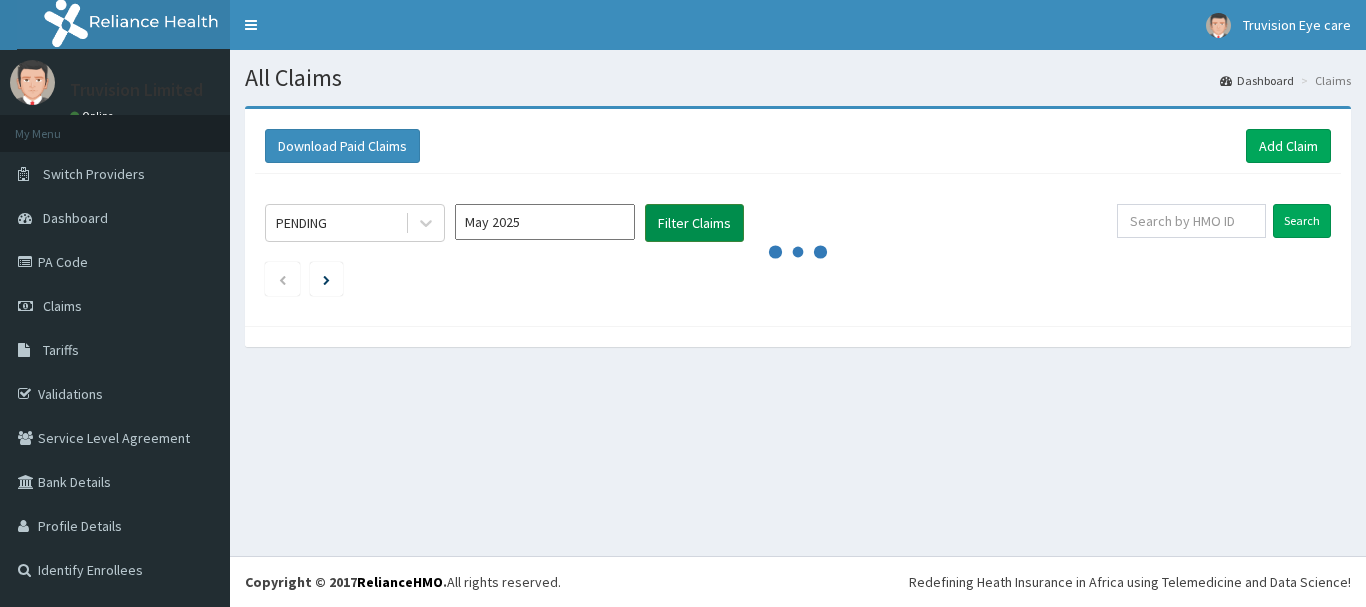 click on "Filter Claims" at bounding box center (694, 223) 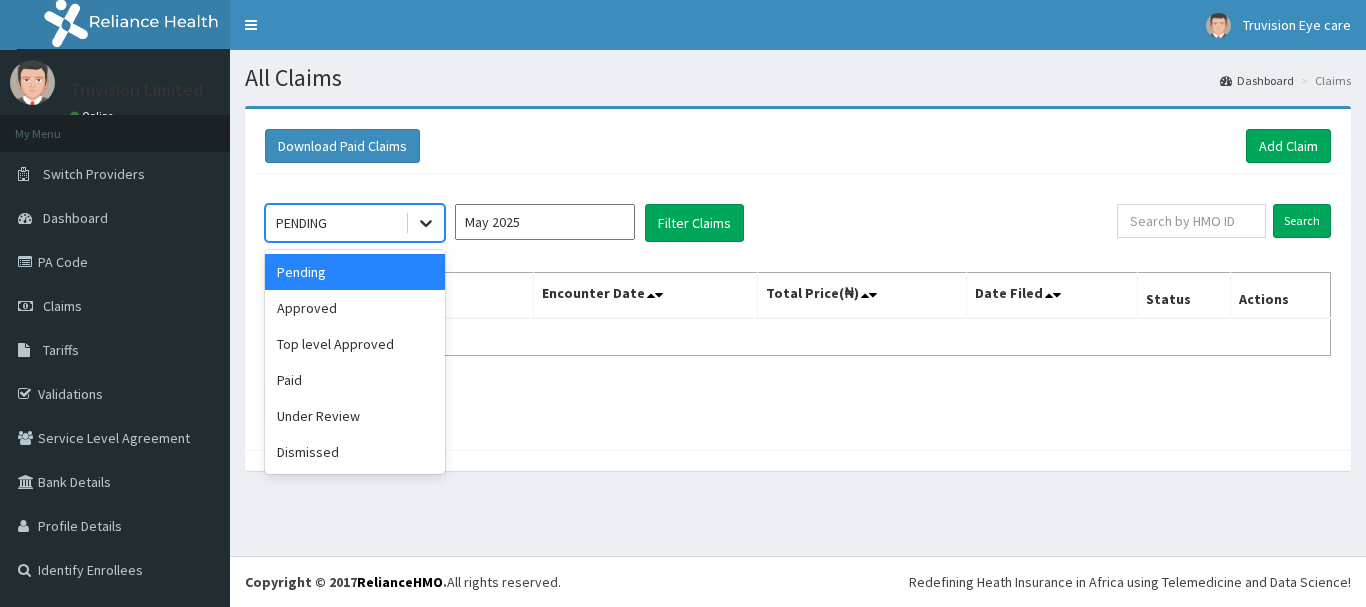 drag, startPoint x: 425, startPoint y: 230, endPoint x: 411, endPoint y: 234, distance: 14.56022 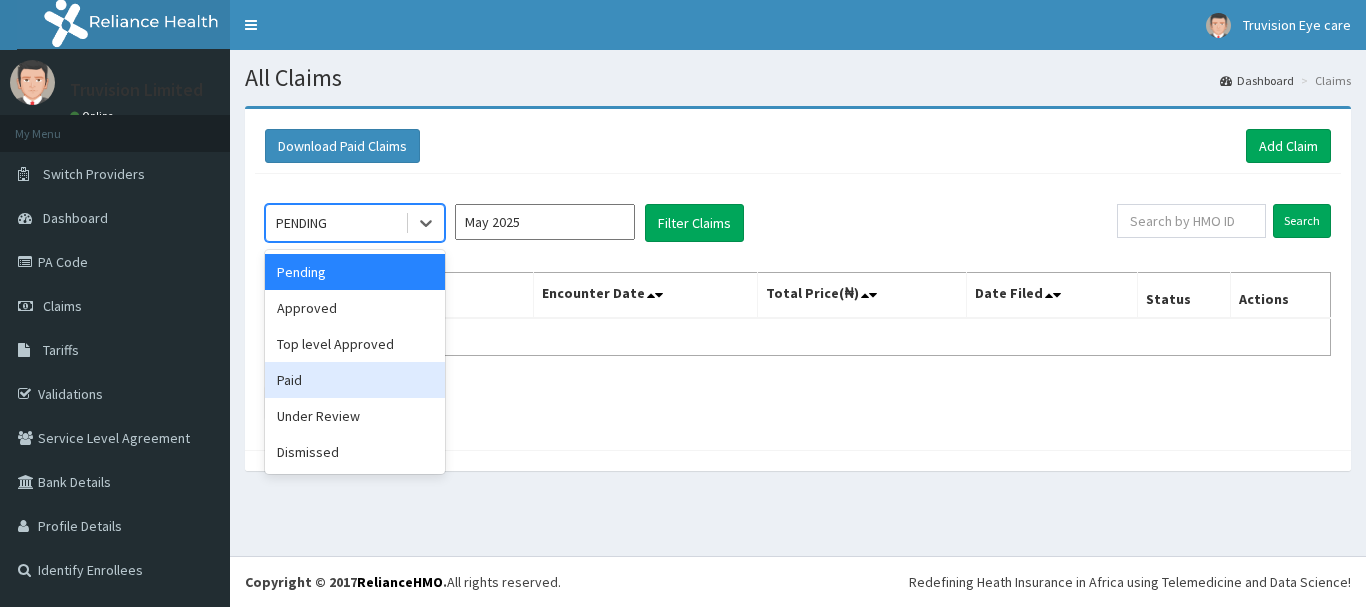 click on "Paid" at bounding box center (355, 380) 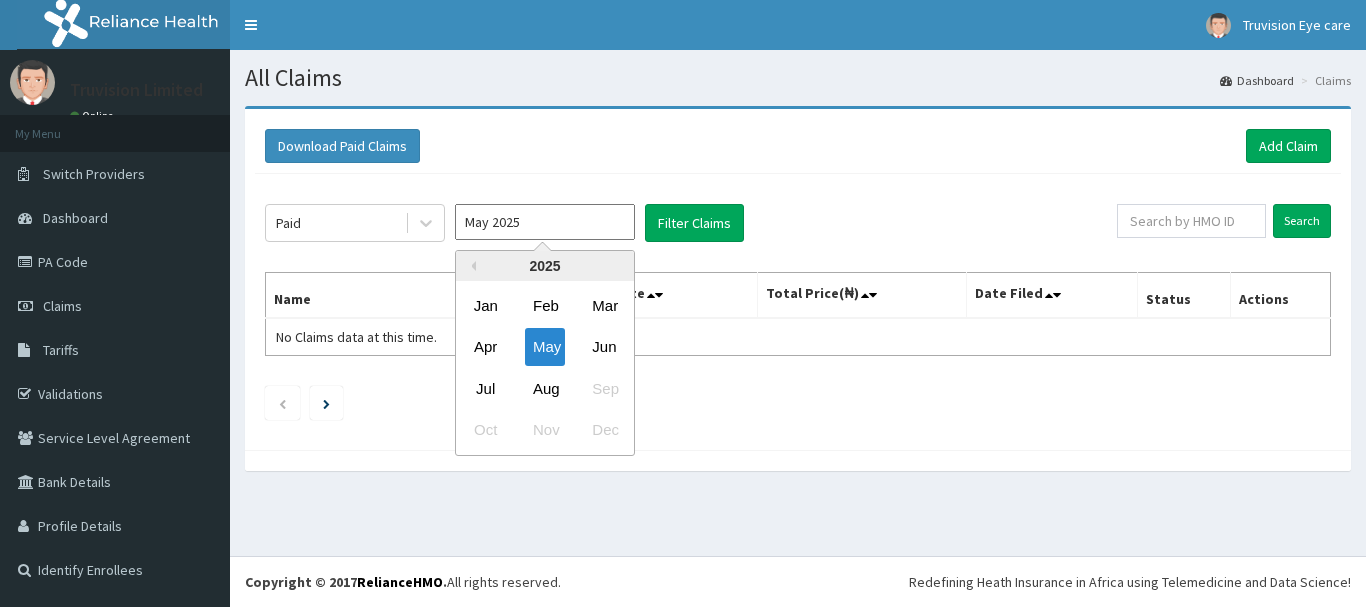 click on "May 2025" at bounding box center (545, 222) 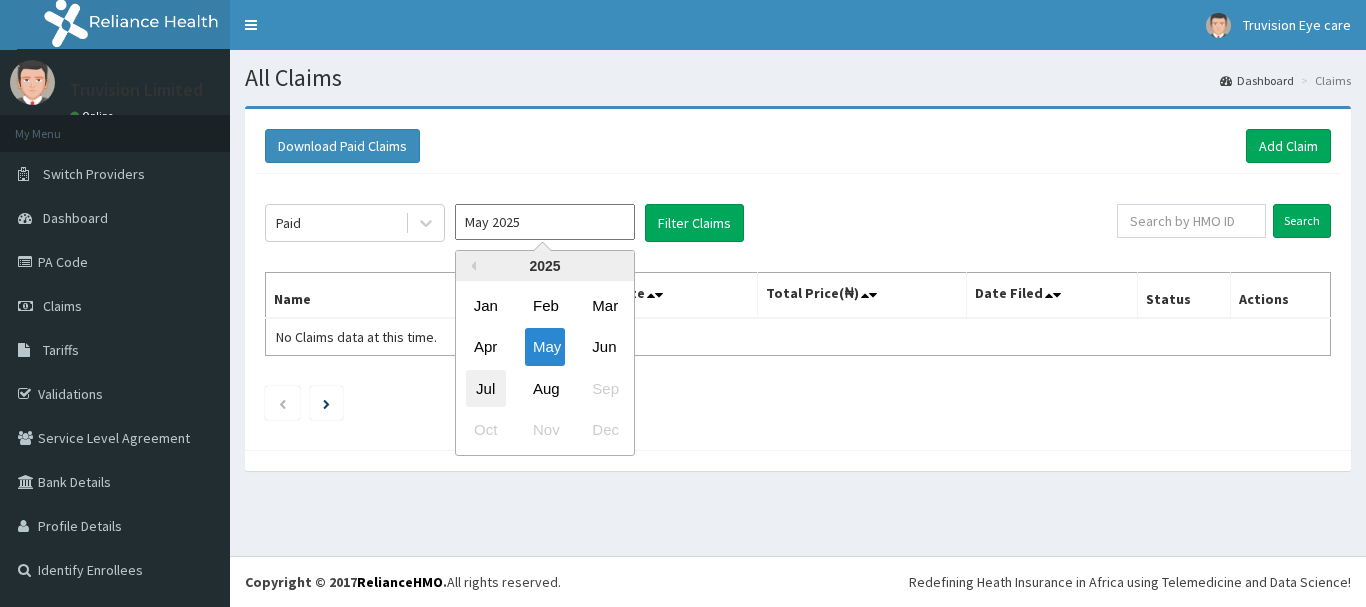 click on "Jul" at bounding box center [486, 388] 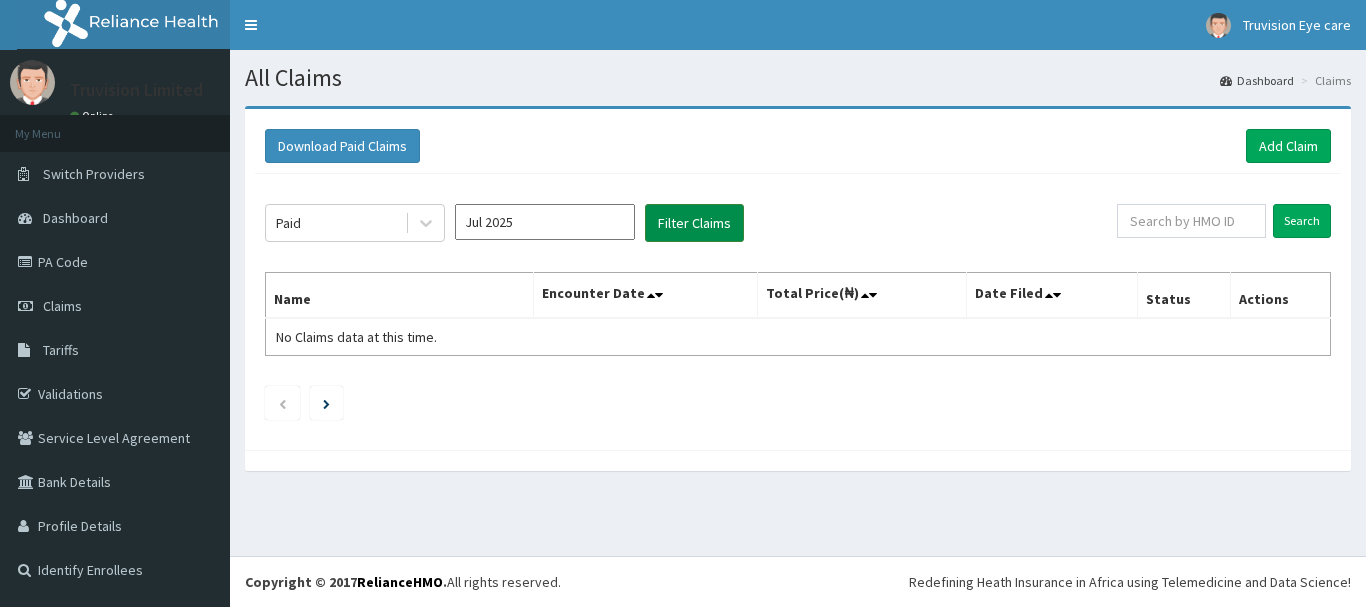 click on "Filter Claims" at bounding box center [694, 223] 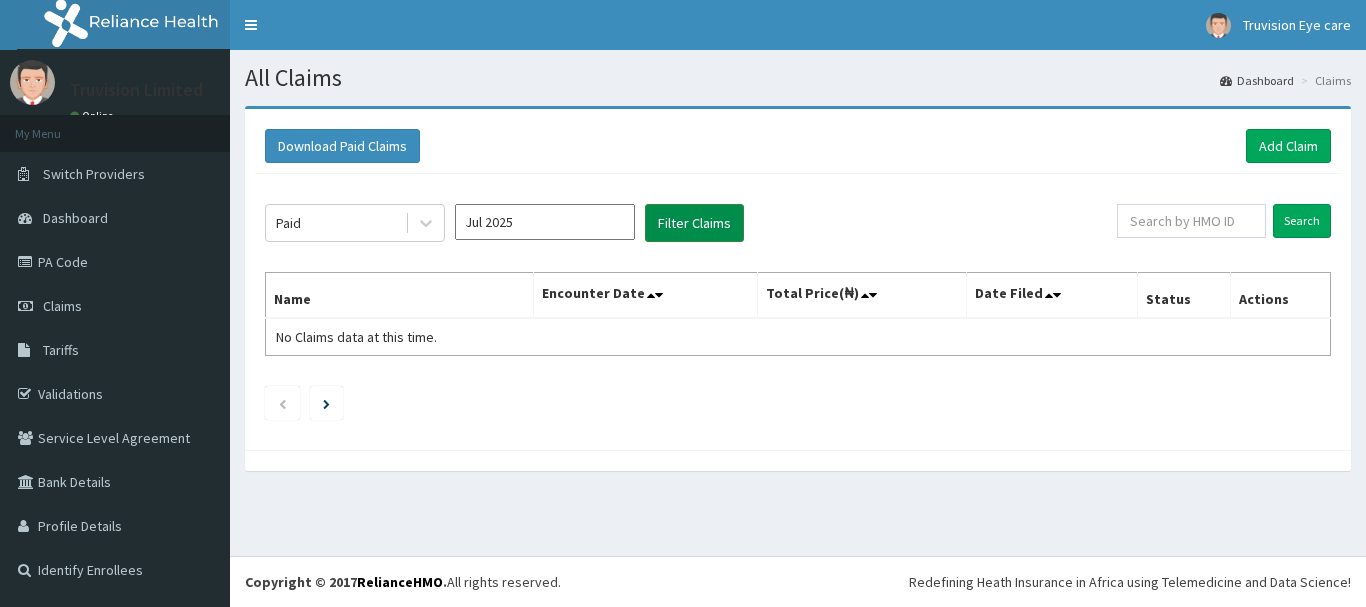 click on "Filter Claims" at bounding box center [694, 223] 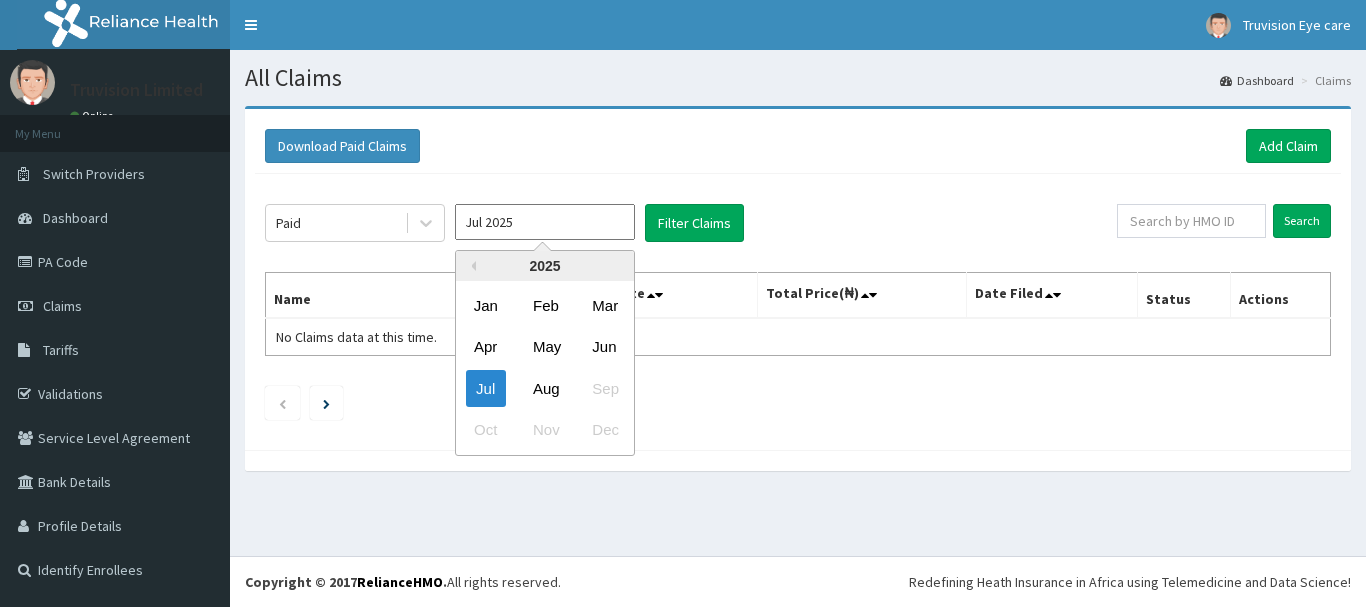 click on "Jul 2025" at bounding box center [545, 222] 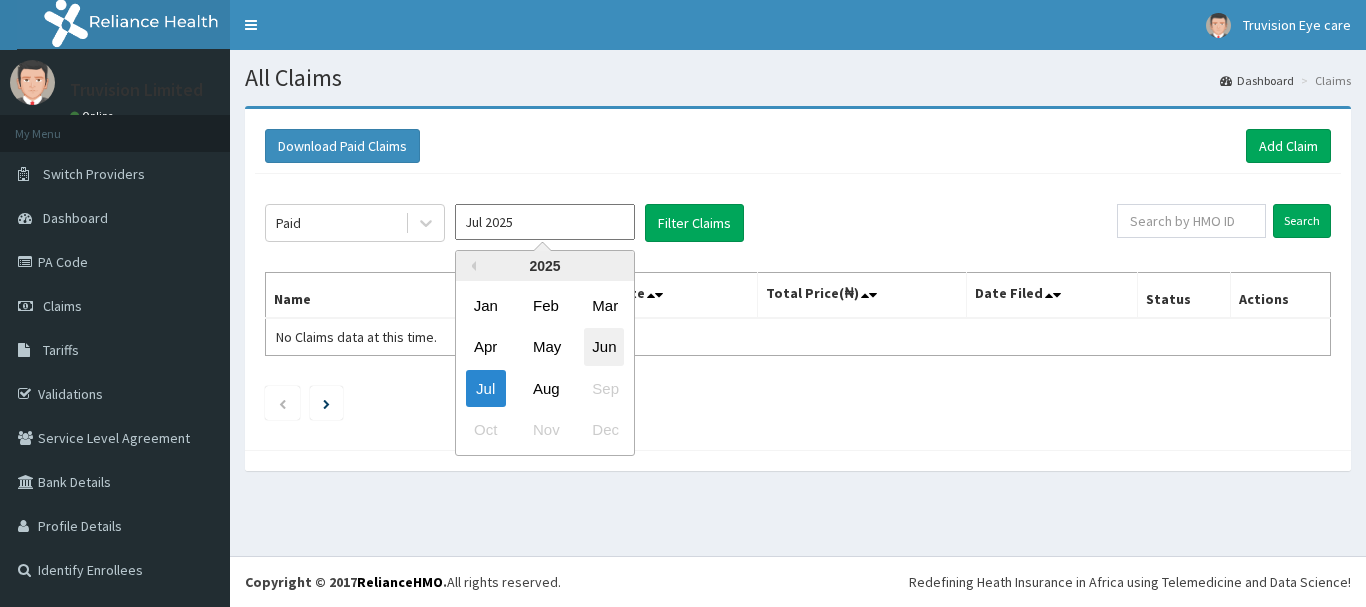 click on "Jun" at bounding box center (604, 347) 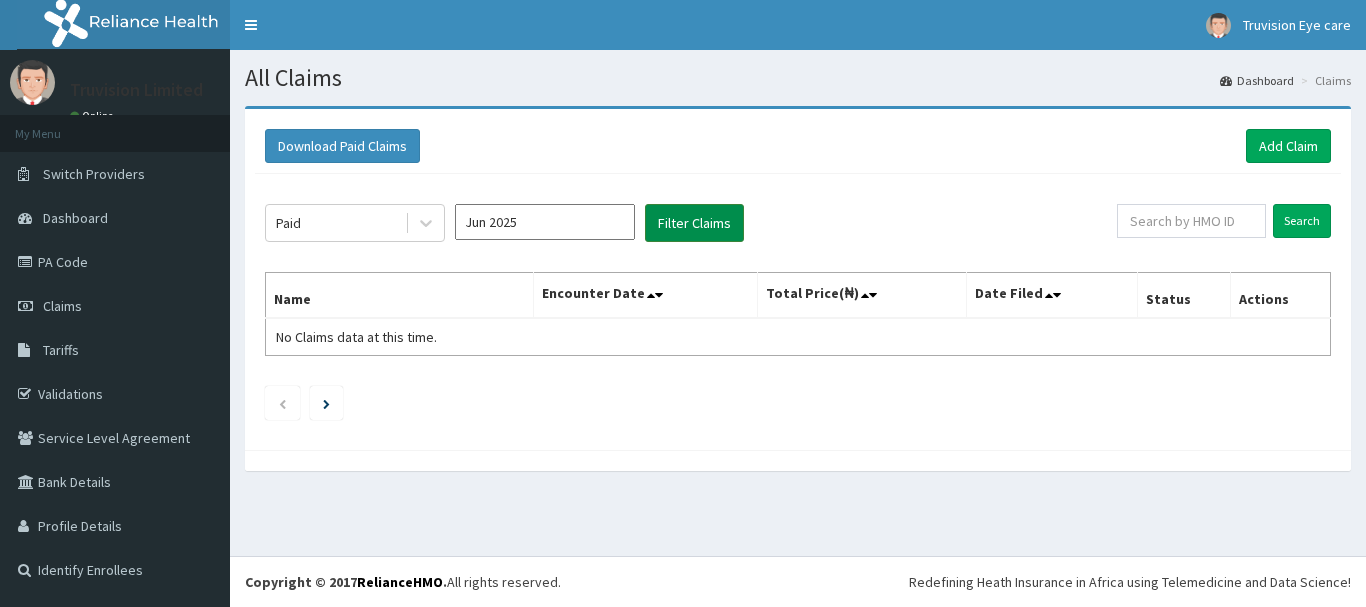 click on "Filter Claims" at bounding box center (694, 223) 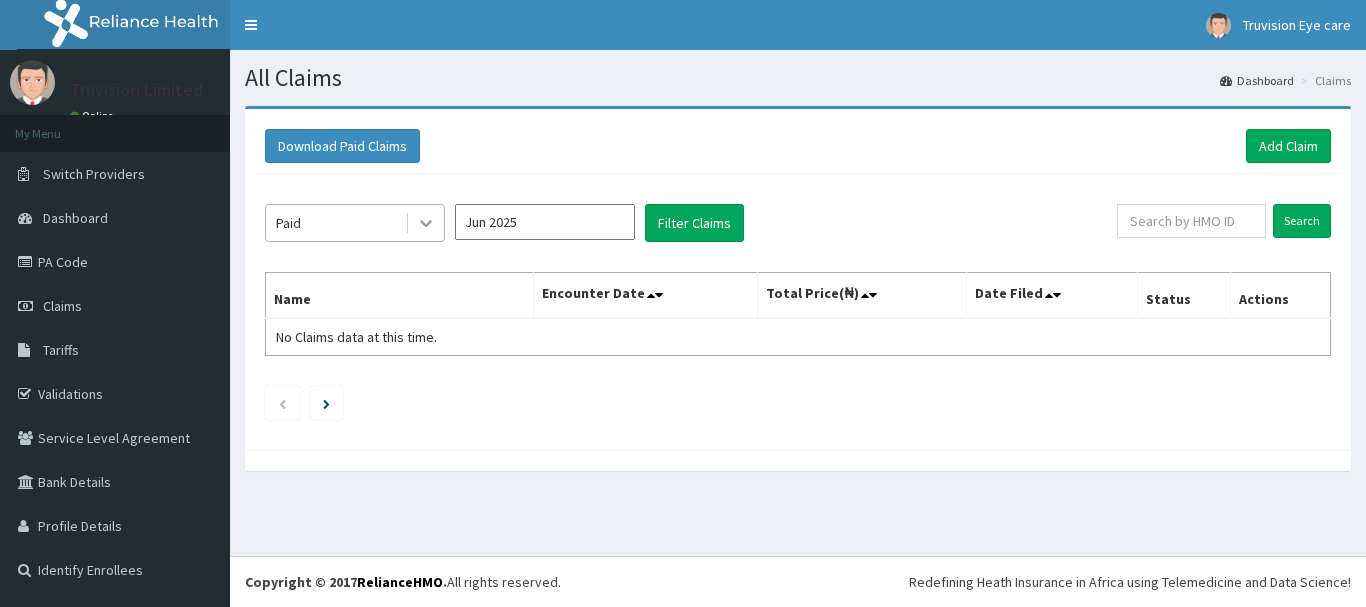 click at bounding box center (426, 223) 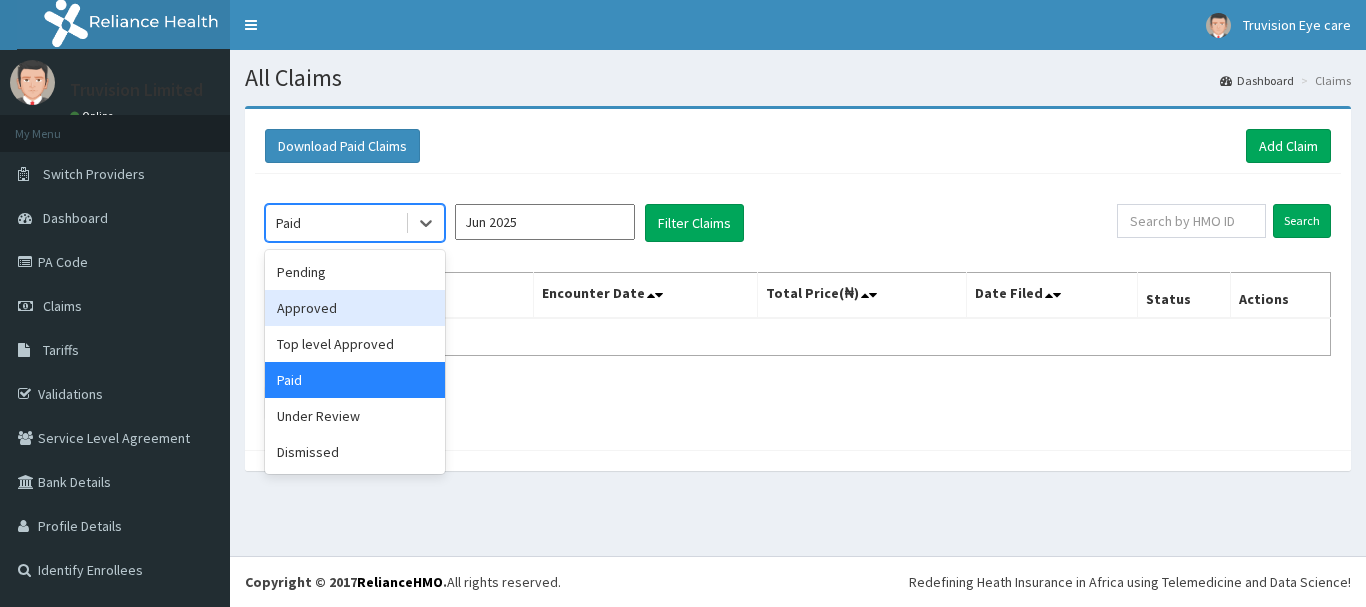 click on "Jun 2025" at bounding box center [545, 222] 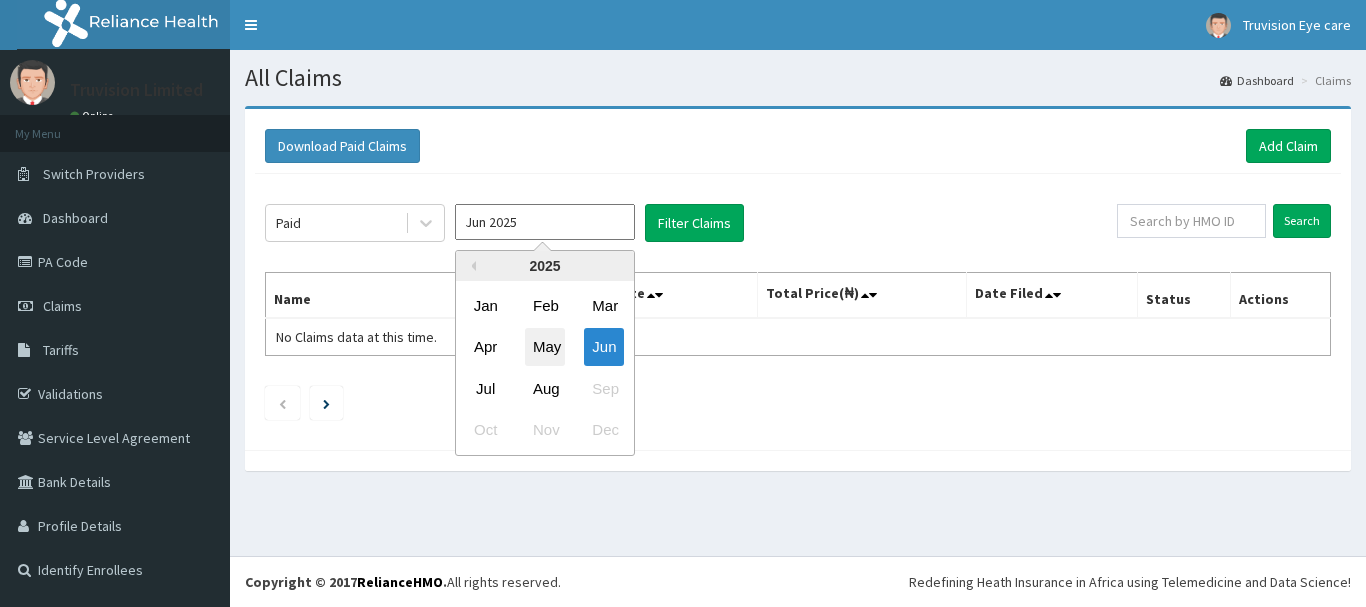 click on "May" at bounding box center (545, 347) 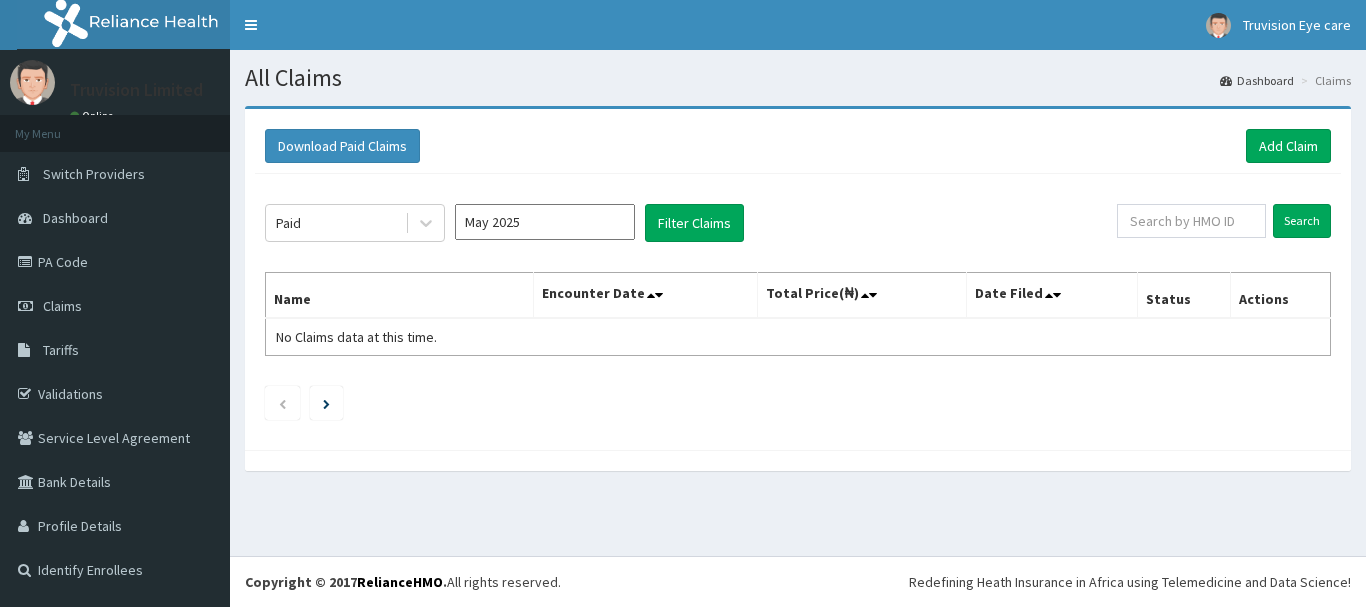 click on "Paid May 2025 Filter Claims Search Name Encounter Date Total Price(₦) Date Filed Status Actions No Claims data at this time." 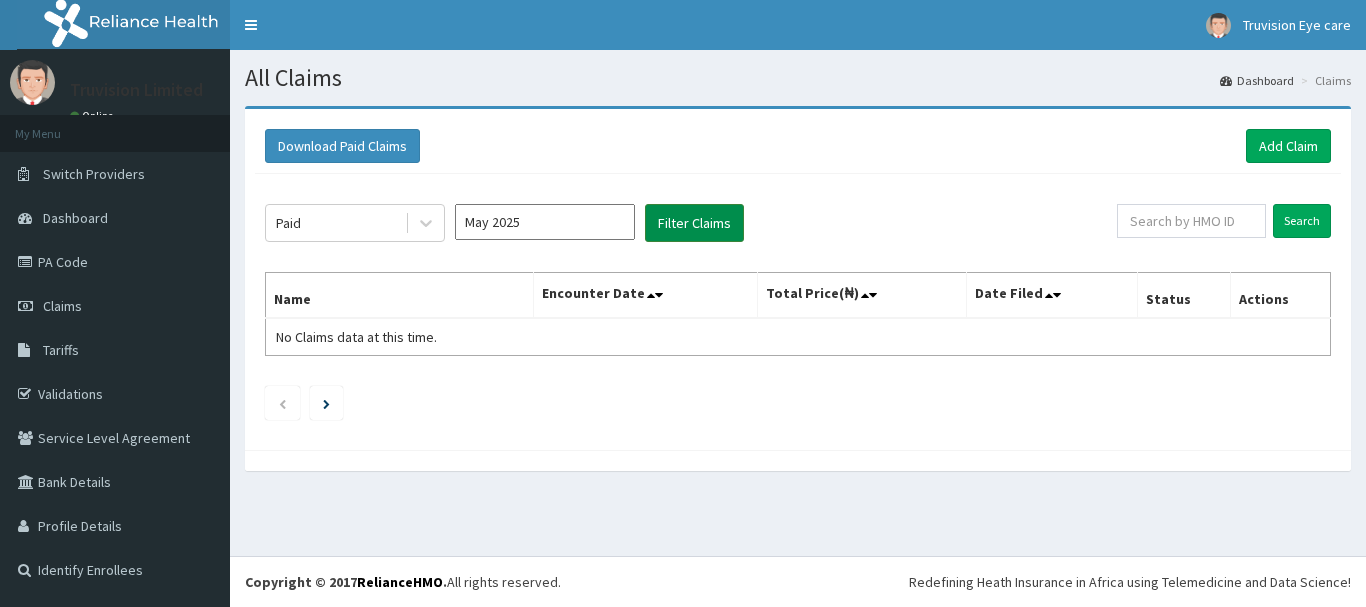 click on "Filter Claims" at bounding box center (694, 223) 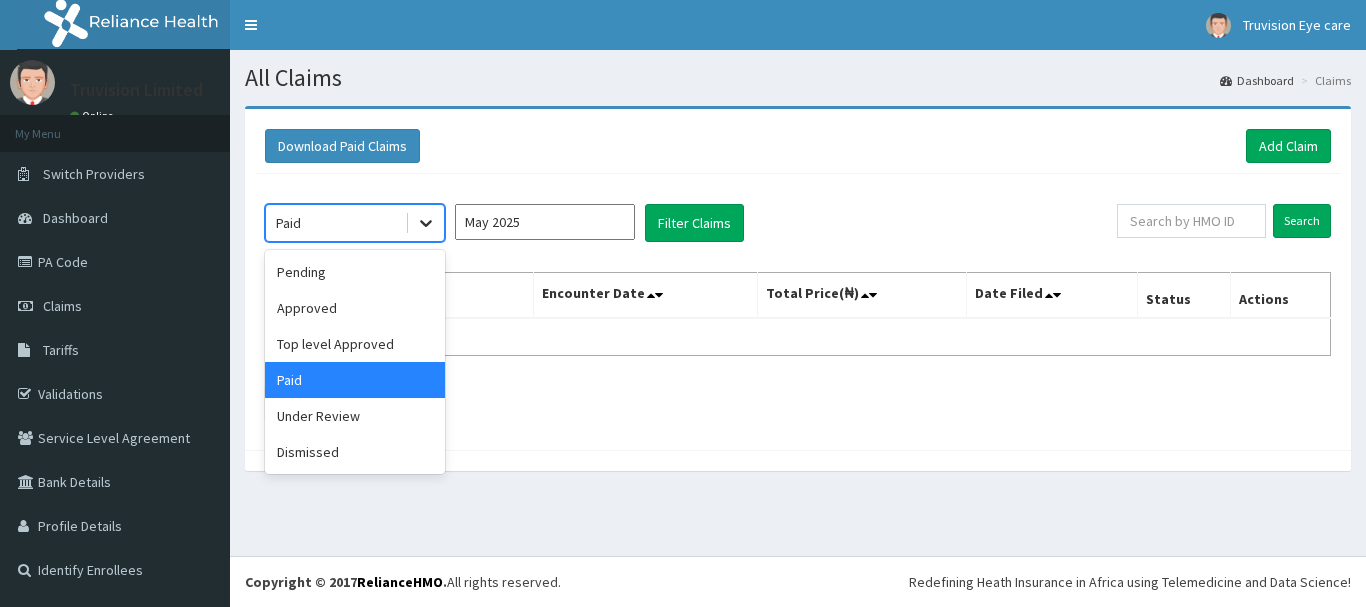 click 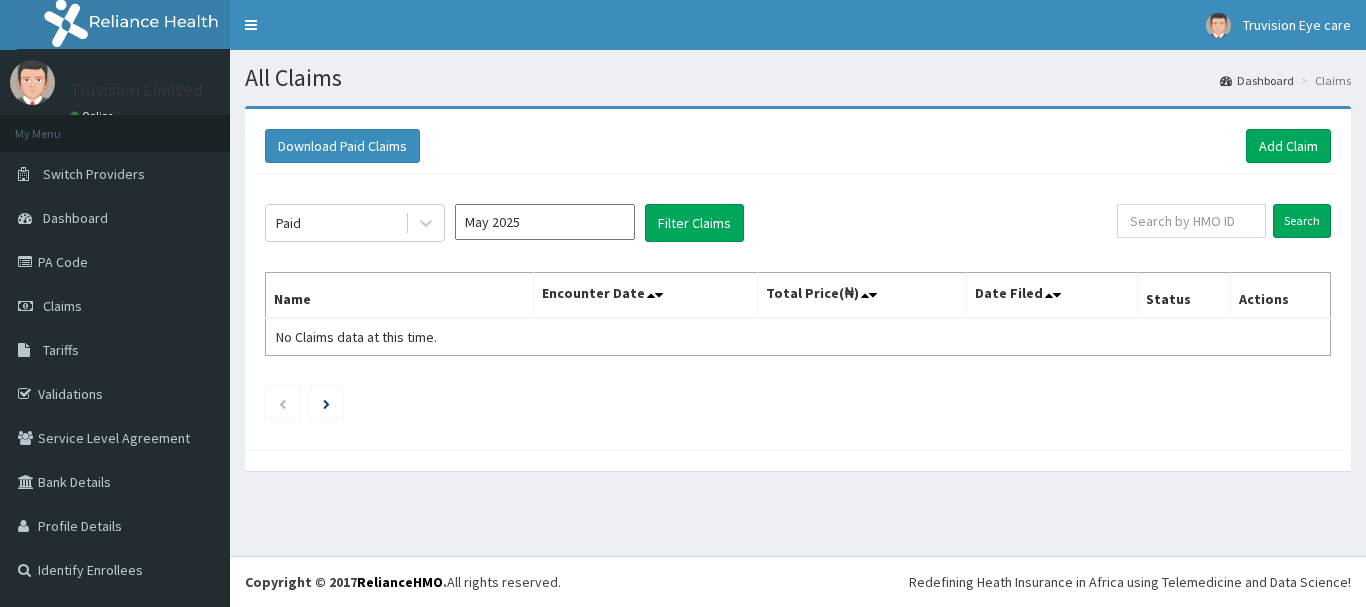 click on "Name Encounter Date Total Price(₦) Date Filed Status Actions No Claims data at this time." at bounding box center (798, 314) 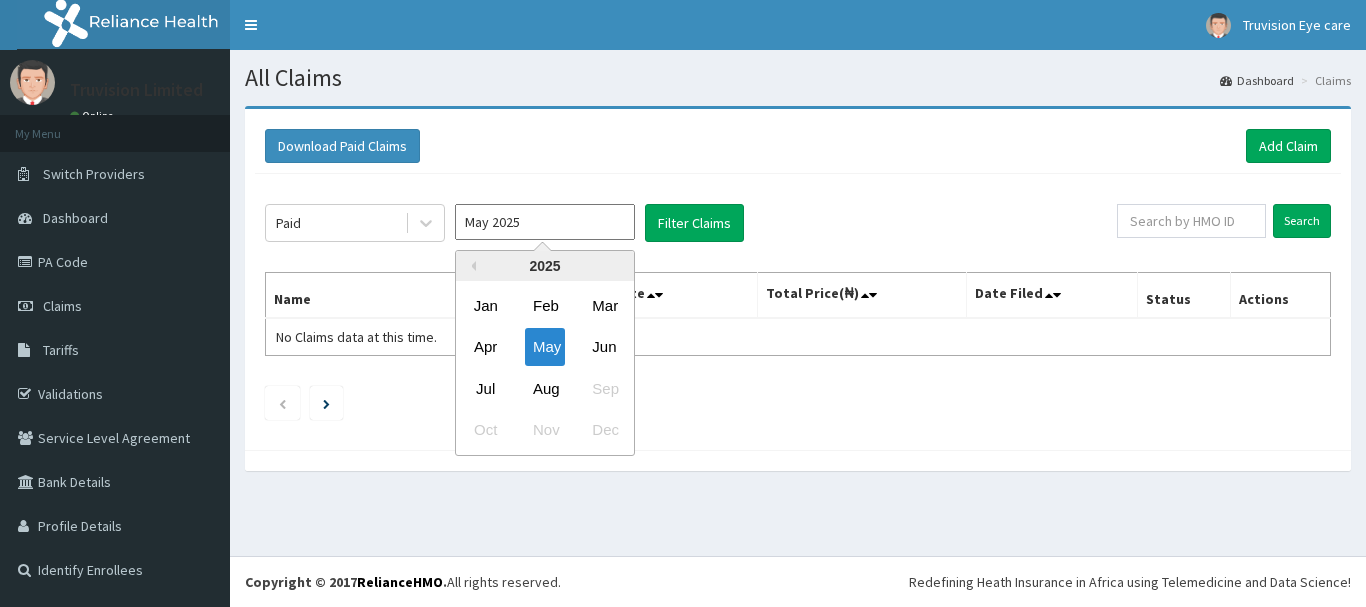 click on "May 2025" at bounding box center (545, 222) 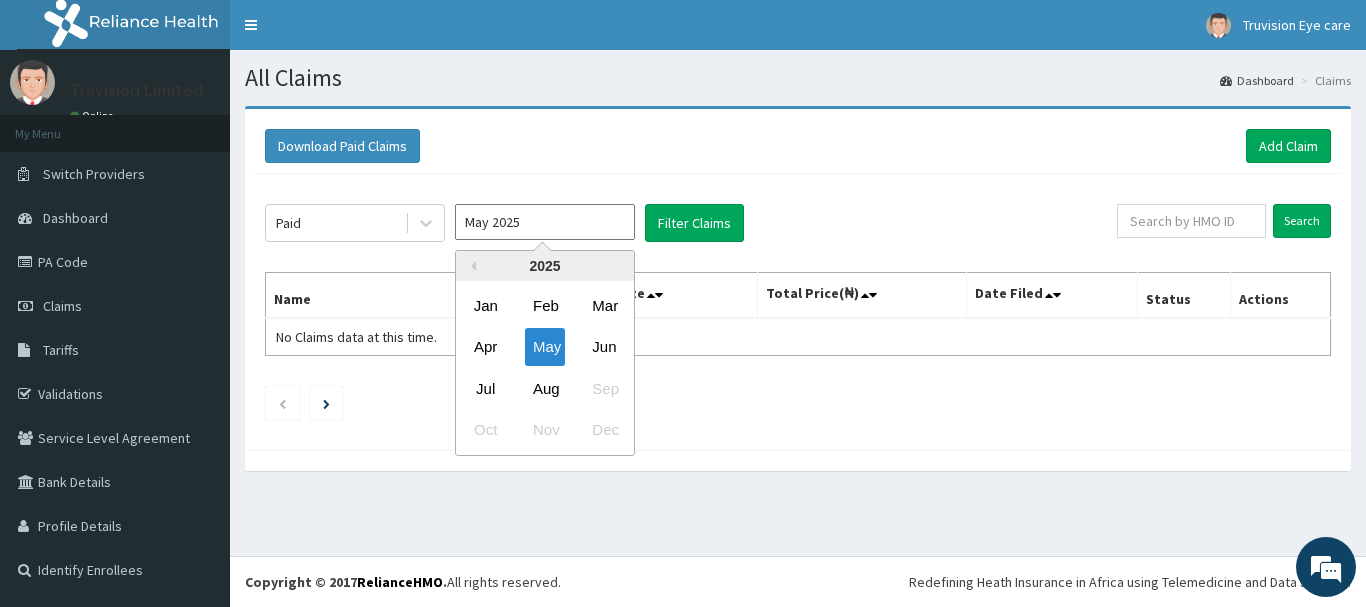 click on "Previous Year 2025 Jan Feb Mar Apr May Jun Jul Aug Sep Oct Nov Dec" at bounding box center (575, 355) 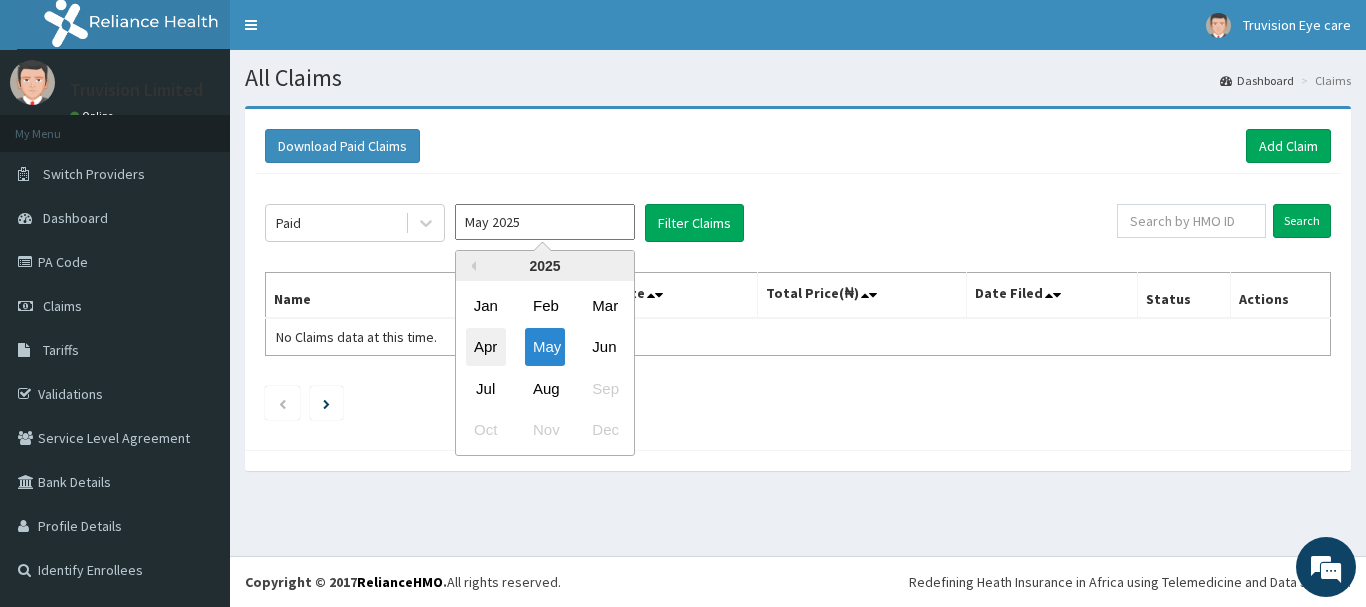 click on "Apr" at bounding box center [486, 347] 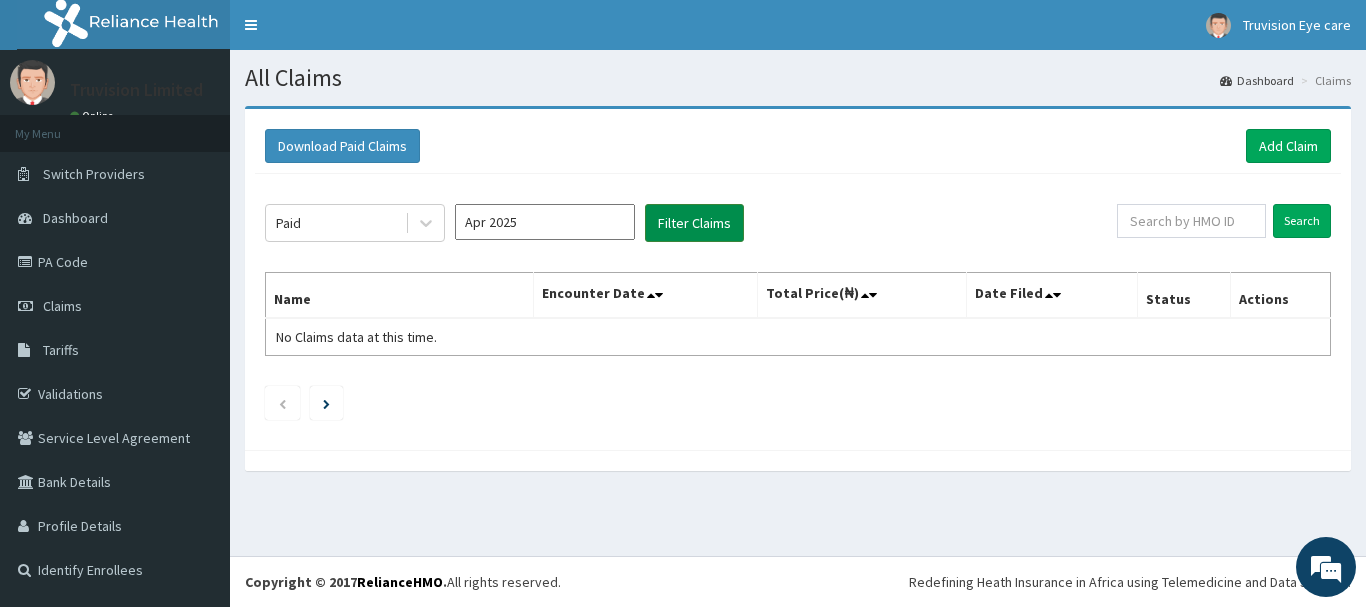 click on "Filter Claims" at bounding box center (694, 223) 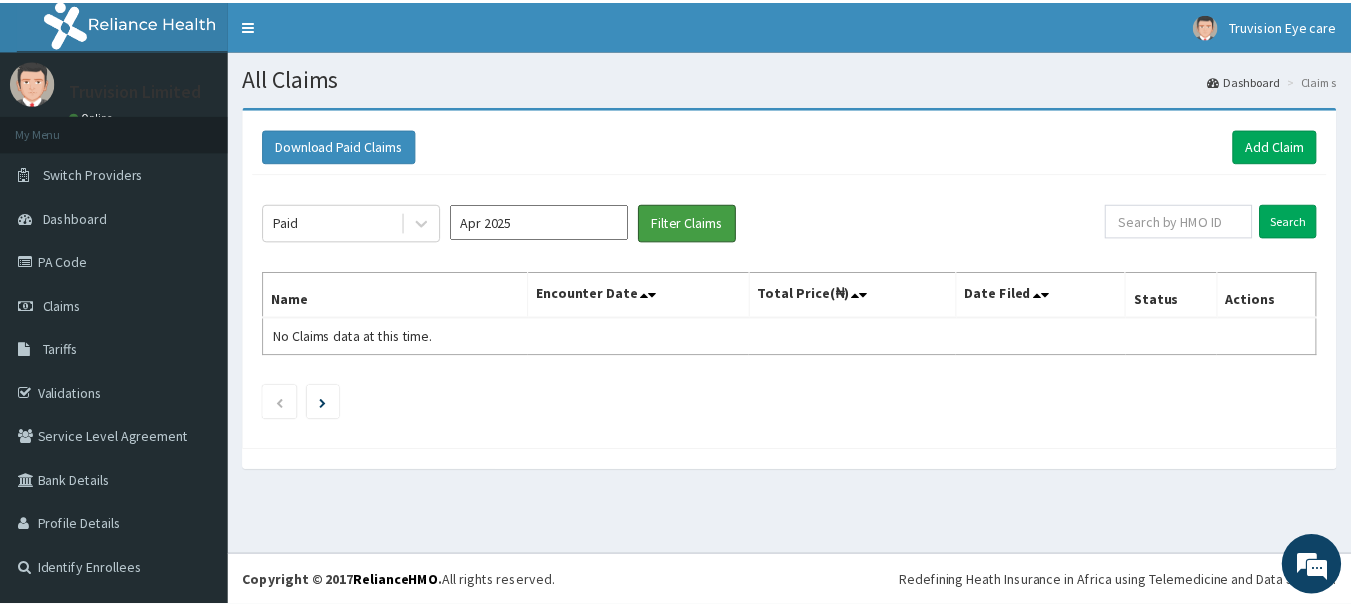 scroll, scrollTop: 0, scrollLeft: 0, axis: both 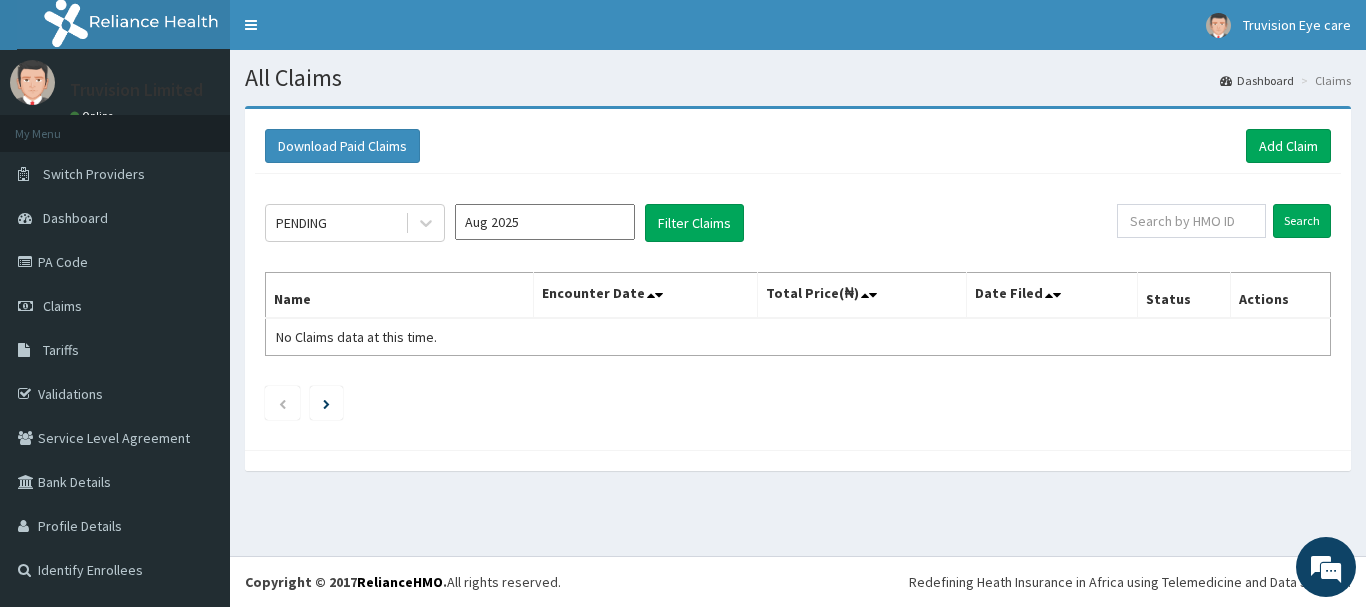 click on "All Claims
Dashboard
Claims
Download Paid Claims Add Claim × Note you can only download claims within a maximum of 1 year and the dates will auto-adjust when you select range that is greater than 1 year From 04-05-2025 To 04-08-2025 Close Download PENDING Aug 2025 Filter Claims Search Name Encounter Date Total Price(₦) Date Filed Status Actions No Claims data at this time." at bounding box center [798, 303] 